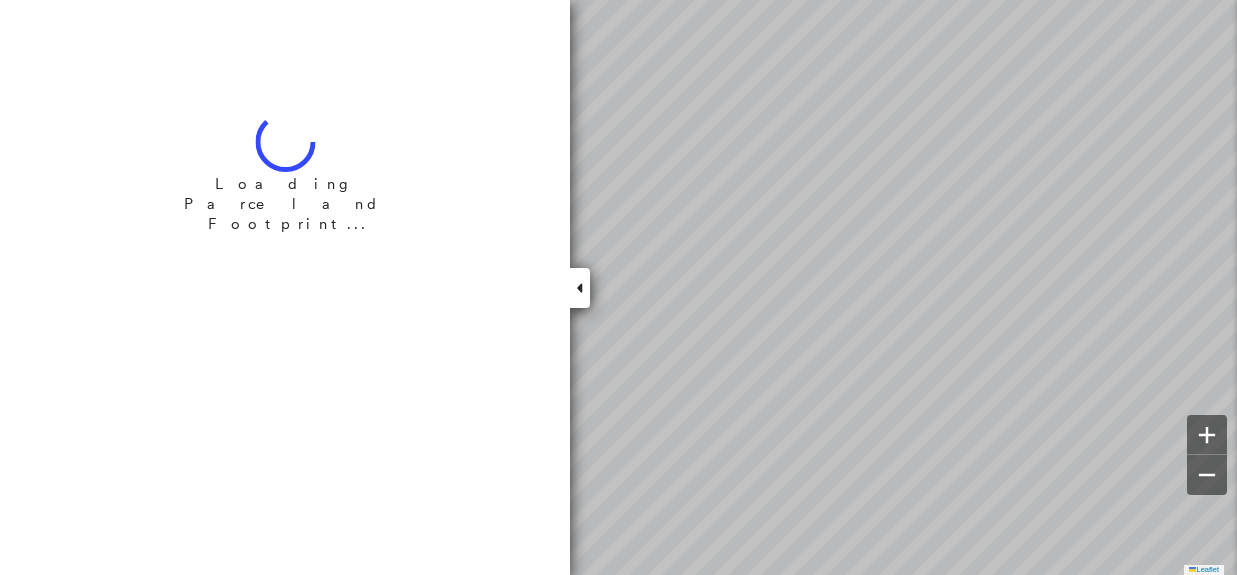 scroll, scrollTop: 0, scrollLeft: 0, axis: both 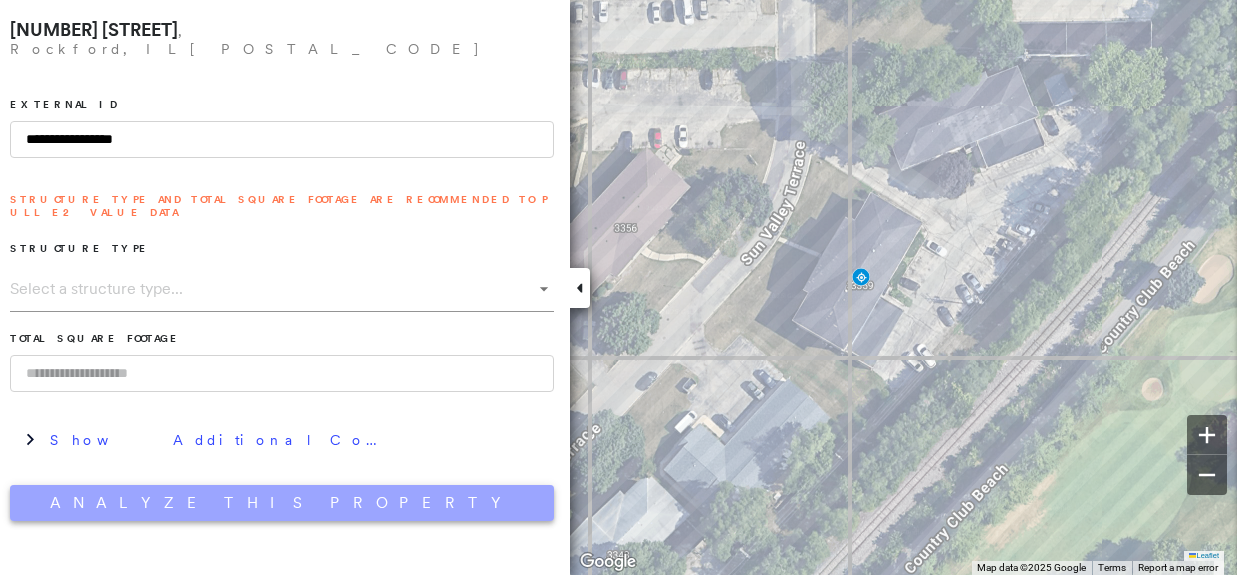click on "Analyze This Property" at bounding box center (282, 503) 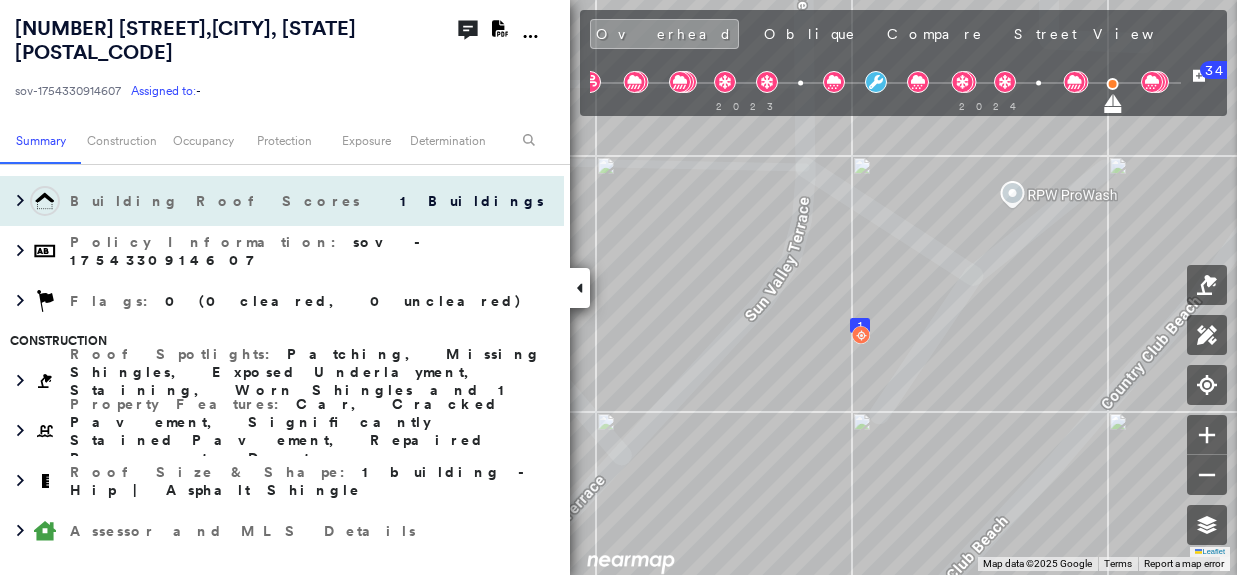 scroll, scrollTop: 300, scrollLeft: 0, axis: vertical 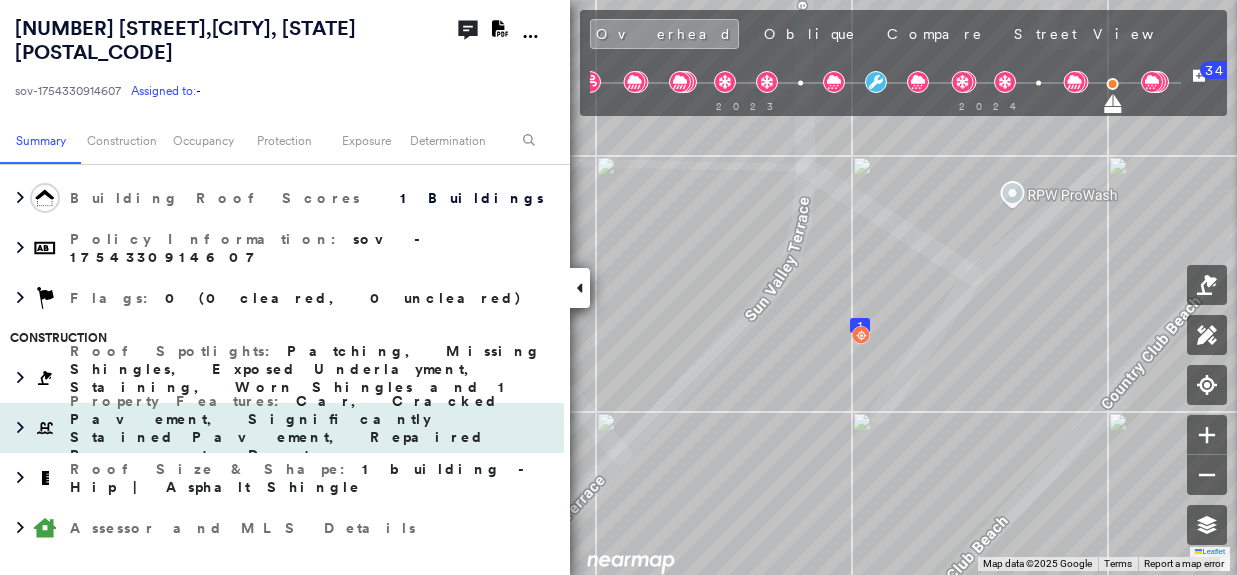 click on "Car, Cracked Pavement, Significantly Stained Pavement, Repaired Pavement, Dumpster" at bounding box center (284, 428) 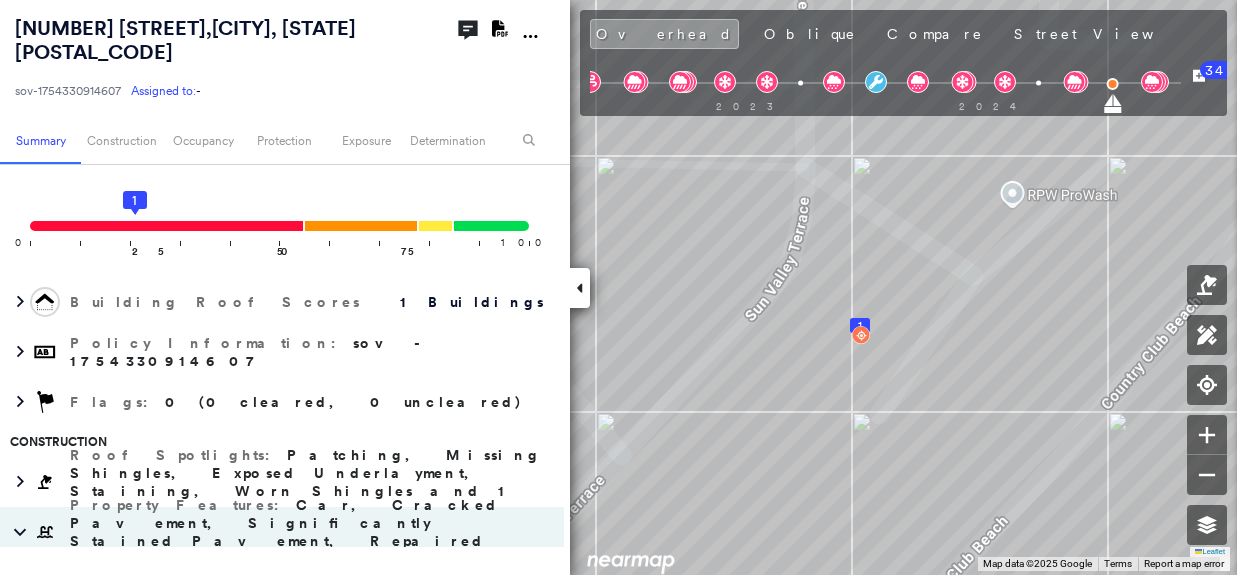 scroll, scrollTop: 200, scrollLeft: 0, axis: vertical 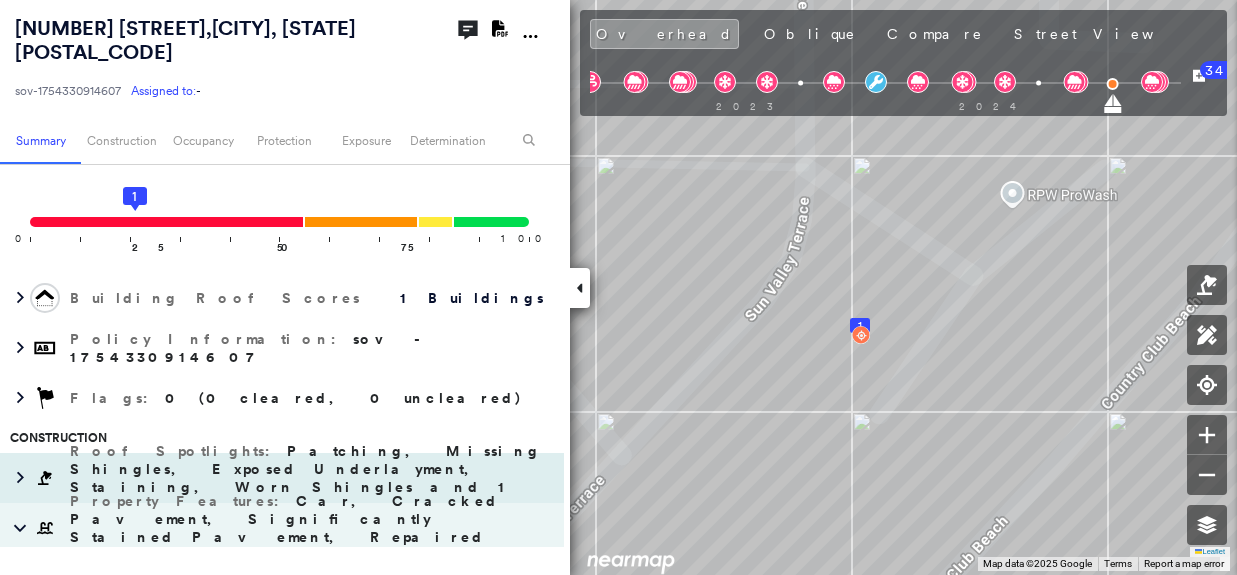 click on "Patching, Missing Shingles, Exposed Underlayment, Staining, Worn Shingles and 1 more" at bounding box center (305, 478) 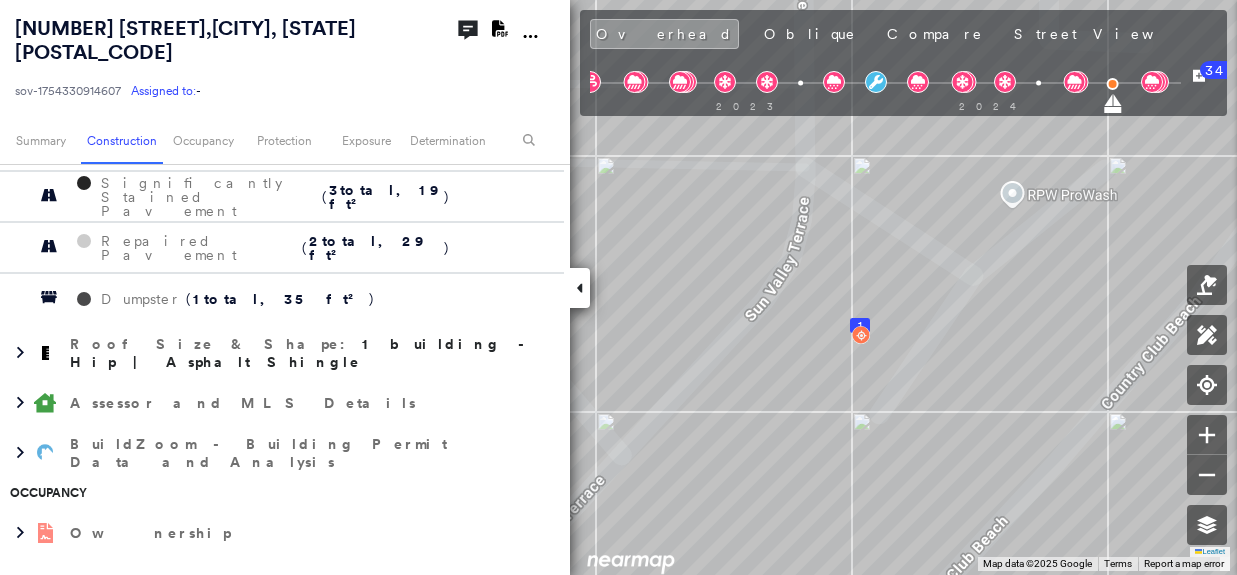 scroll, scrollTop: 1000, scrollLeft: 0, axis: vertical 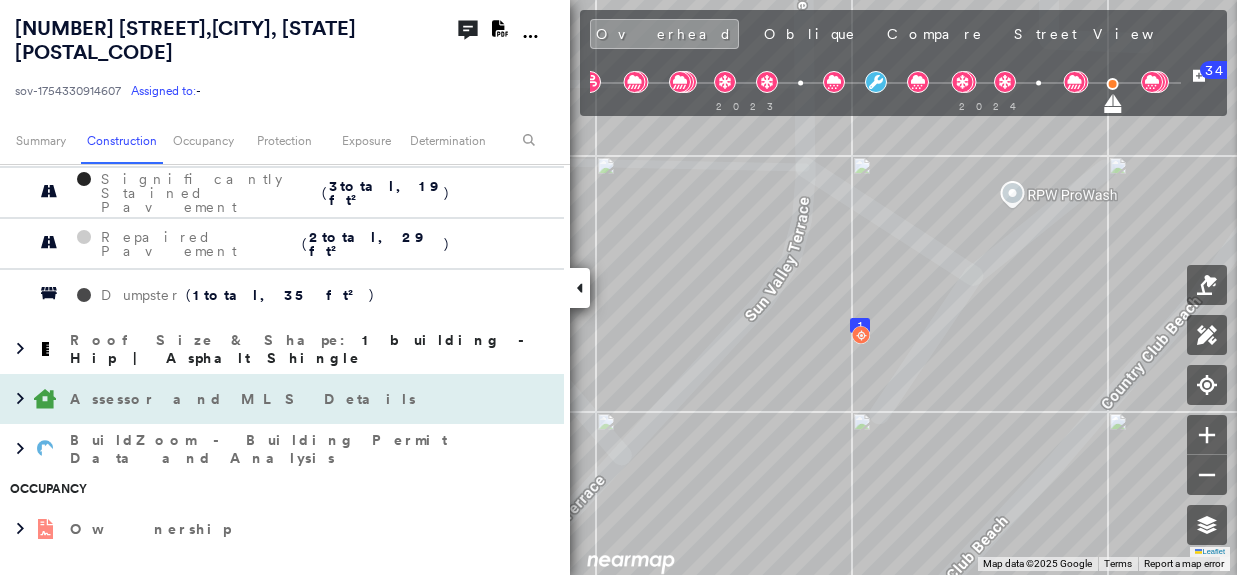 click on "Assessor and MLS Details" at bounding box center [262, 399] 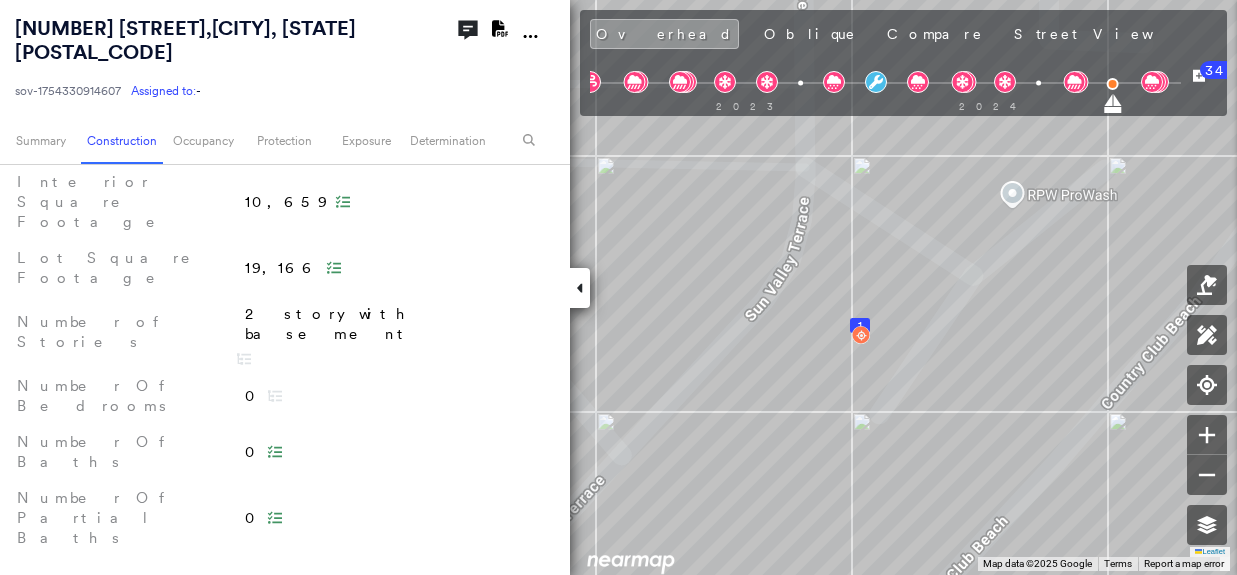 scroll, scrollTop: 1300, scrollLeft: 0, axis: vertical 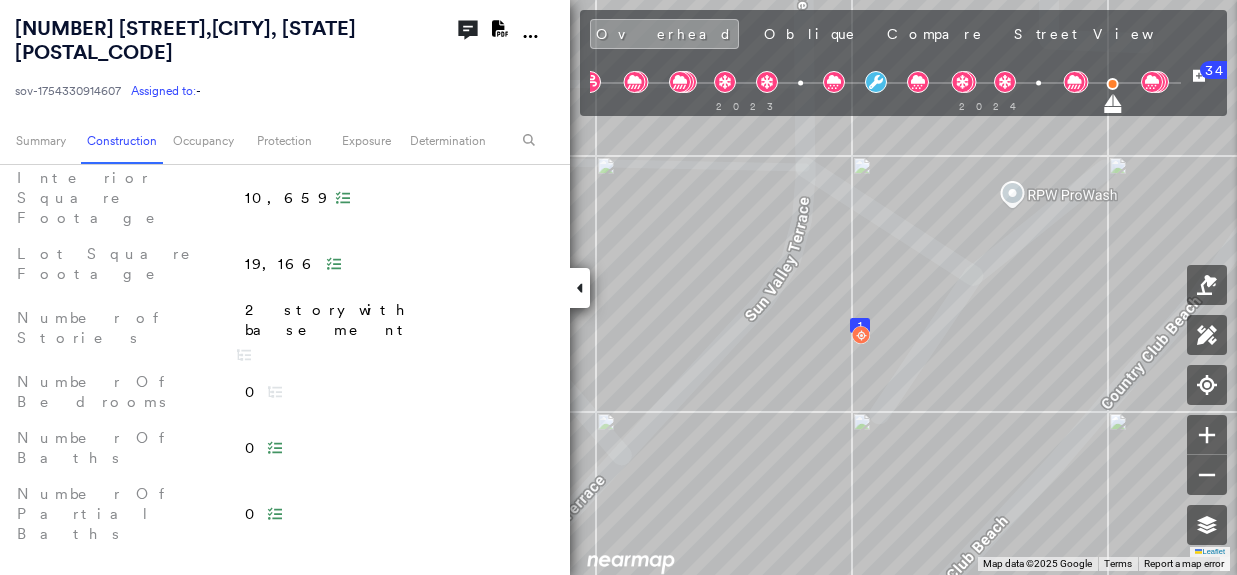 click on "BuildZoom - Building Permit Data and Analysis" at bounding box center (262, 755) 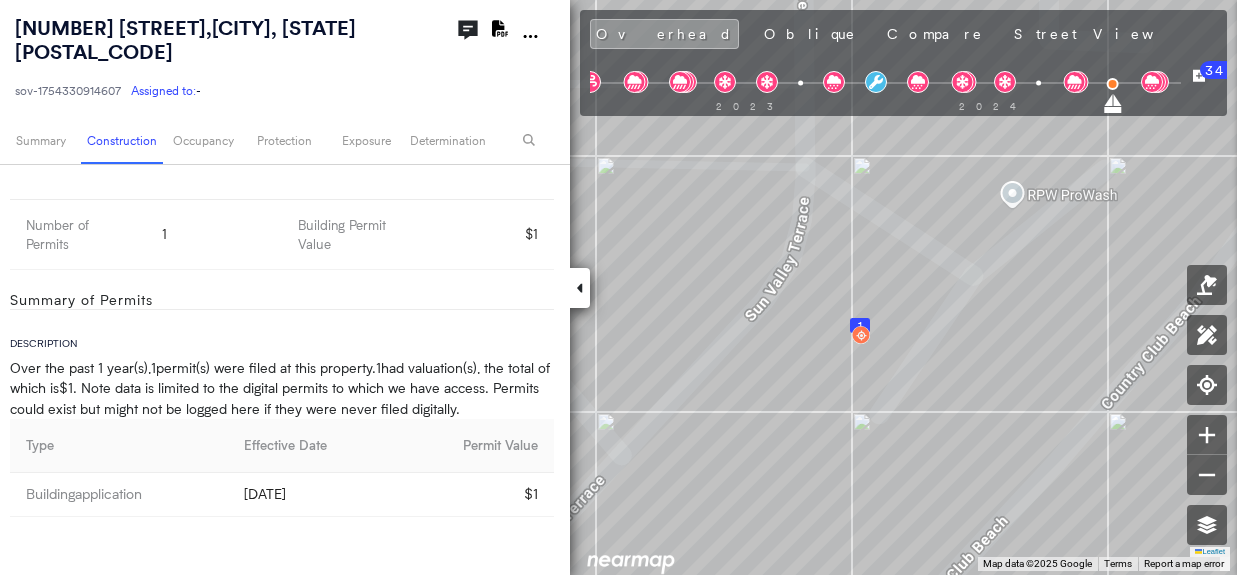 scroll, scrollTop: 2100, scrollLeft: 0, axis: vertical 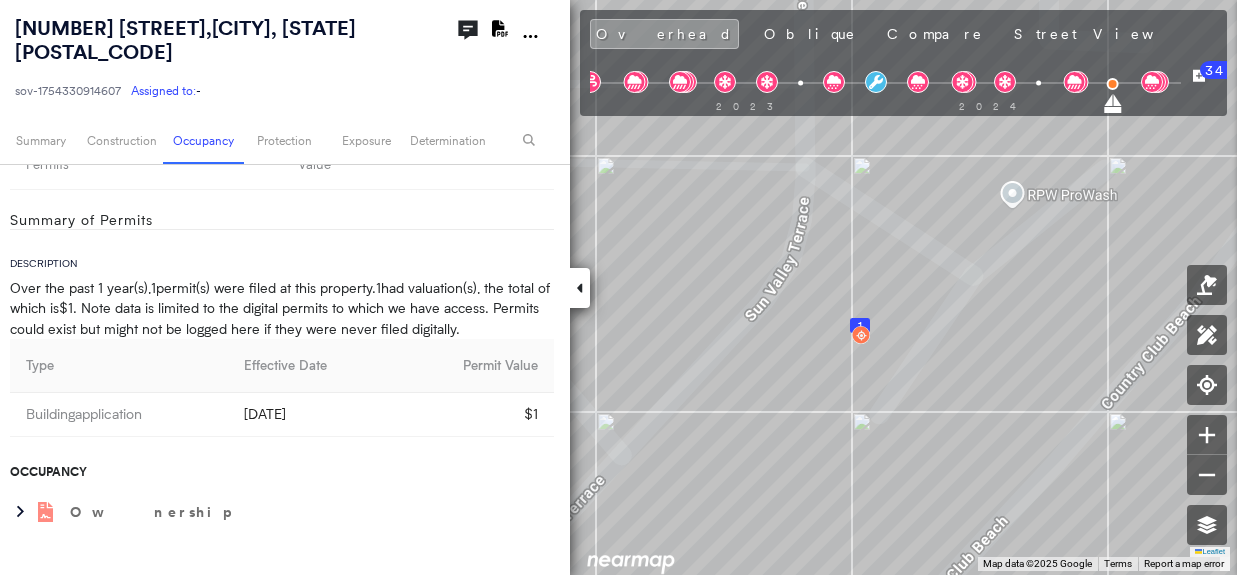 click on "Protection" at bounding box center (135, 642) 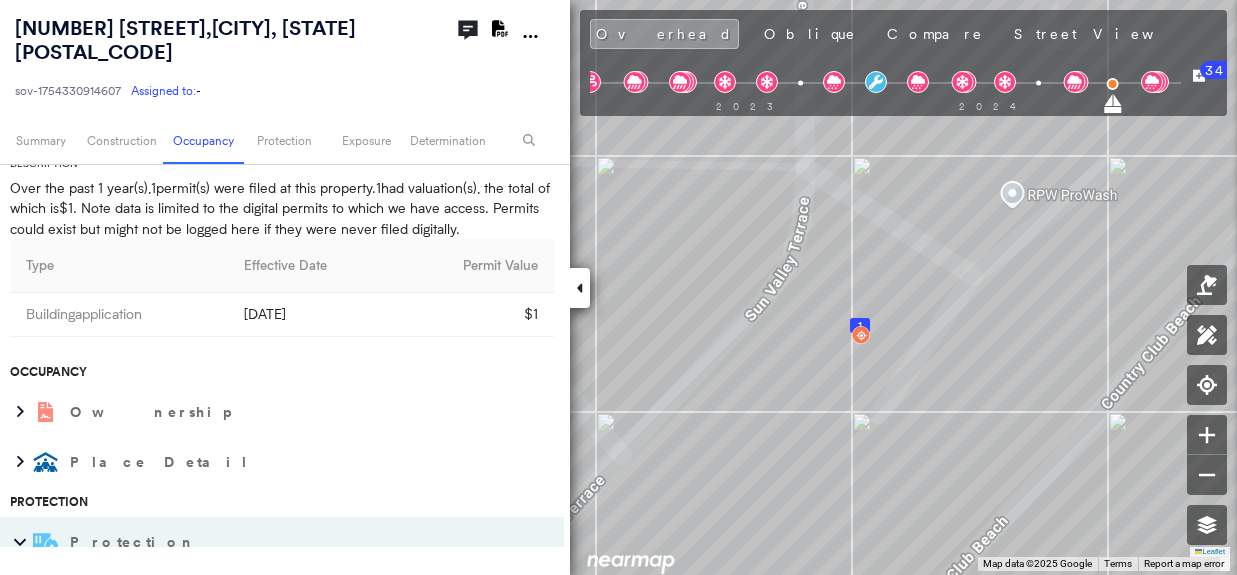 scroll, scrollTop: 2300, scrollLeft: 0, axis: vertical 